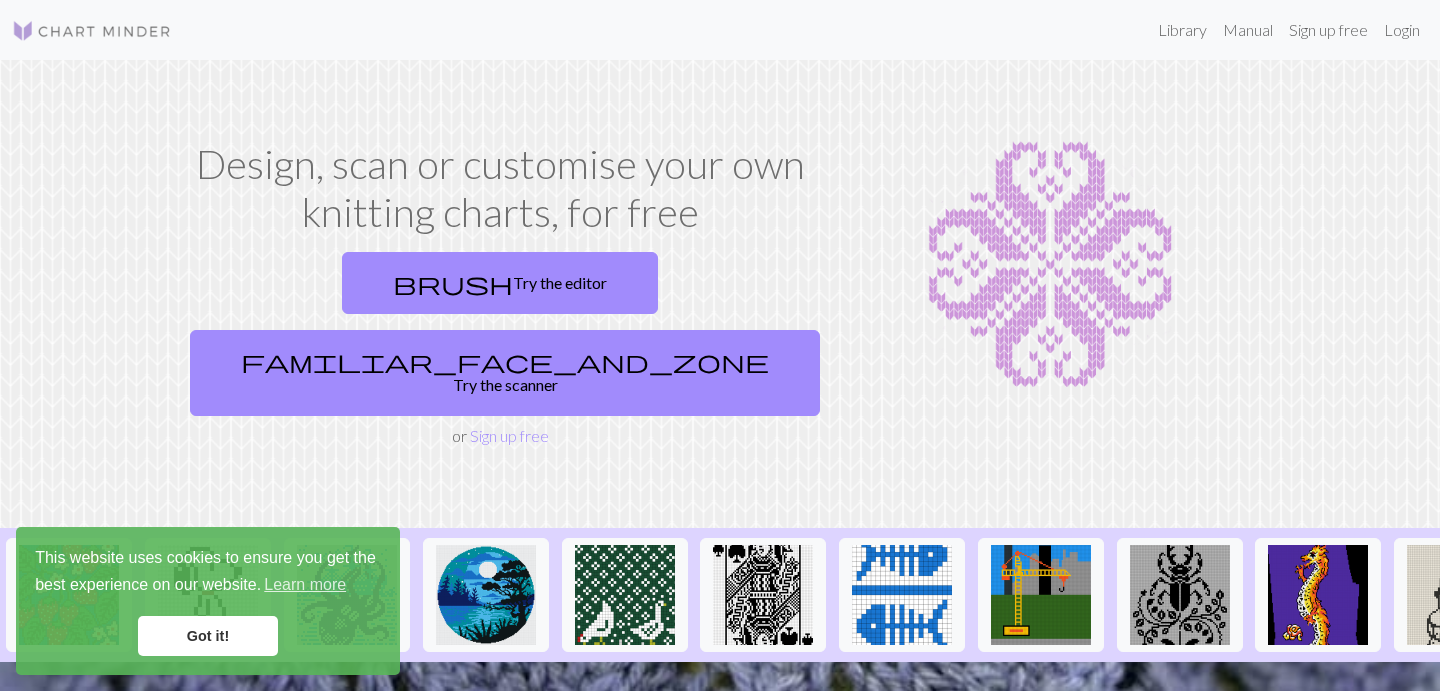 scroll, scrollTop: 0, scrollLeft: 0, axis: both 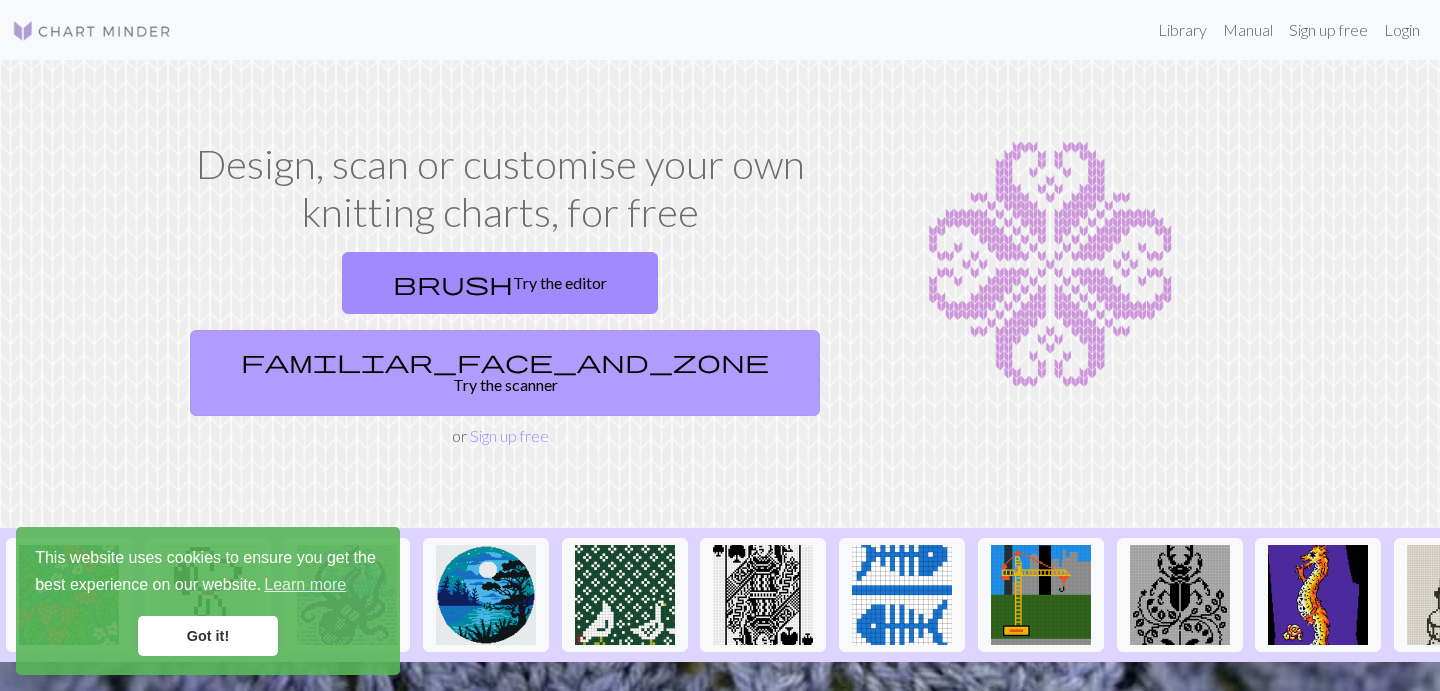 click on "familiar_face_and_zone  Try the scanner" at bounding box center [505, 373] 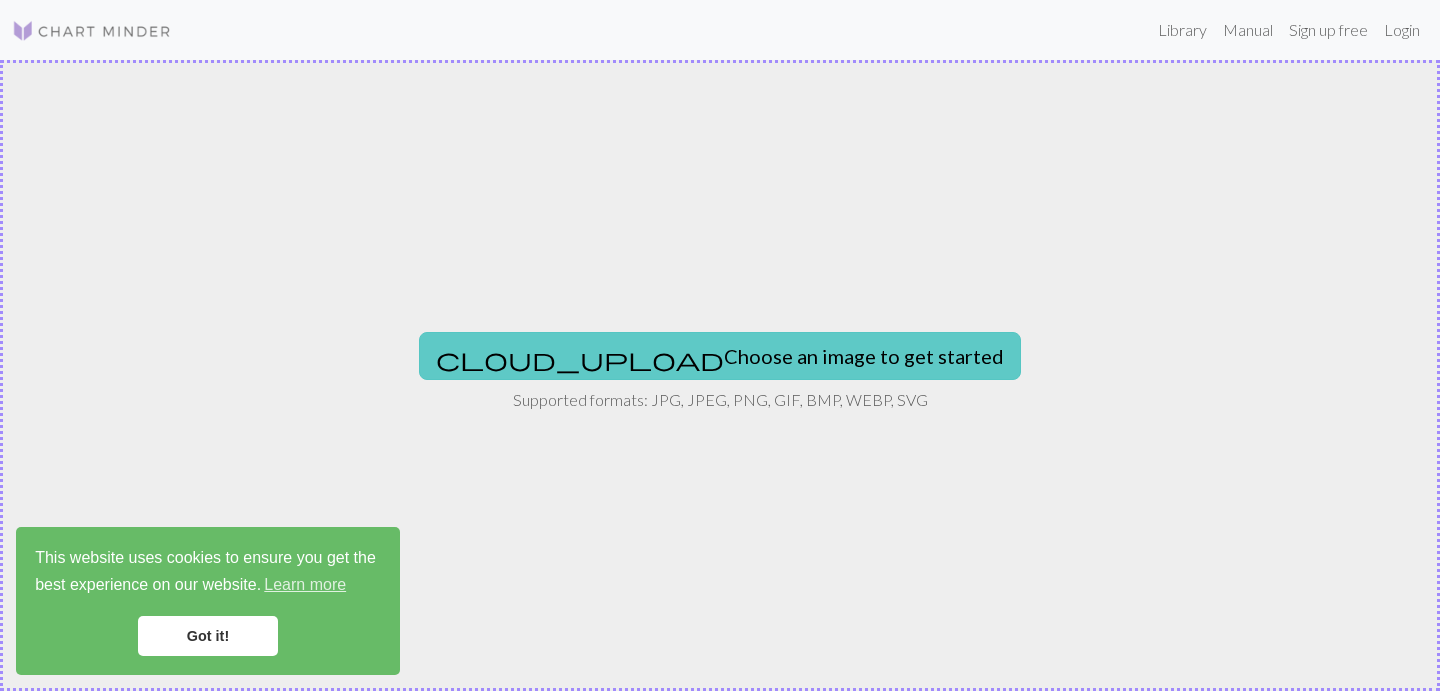 click on "cloud_upload  Choose an image to get started" at bounding box center (720, 356) 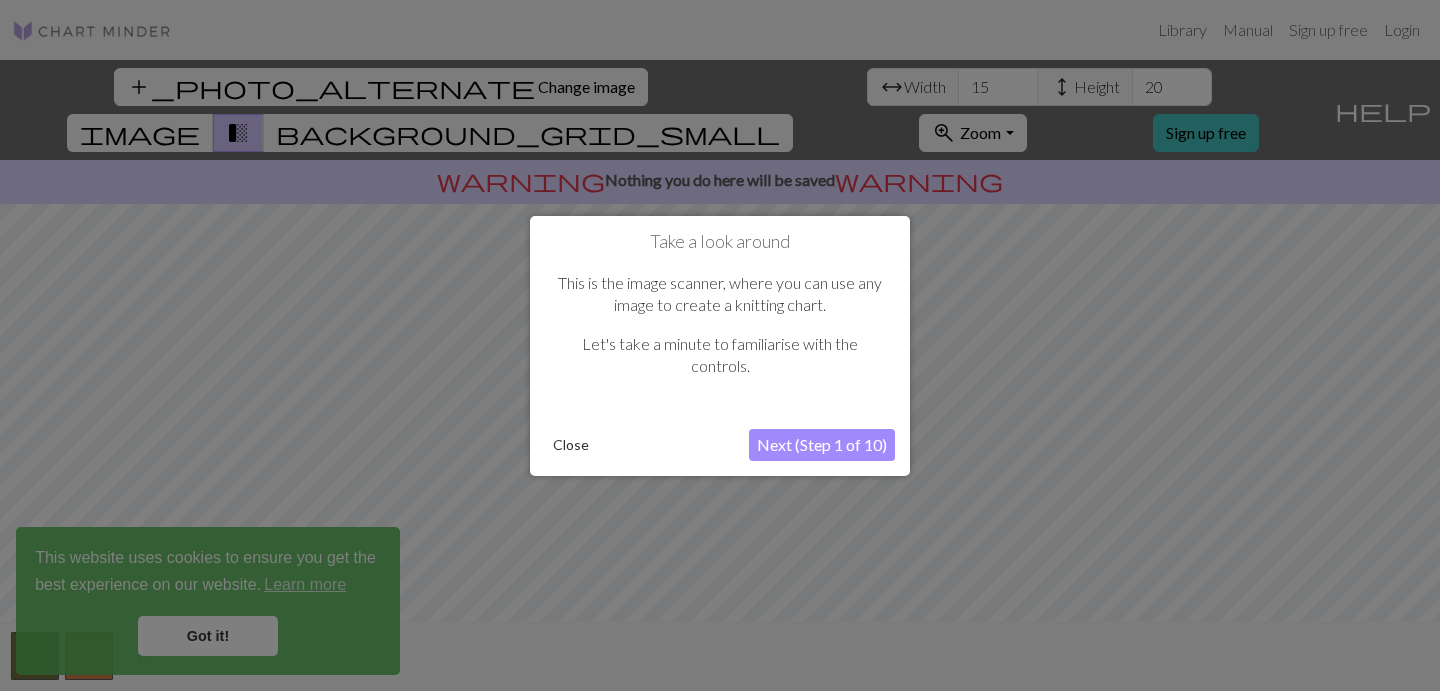 click on "Next (Step 1 of 10)" at bounding box center (822, 445) 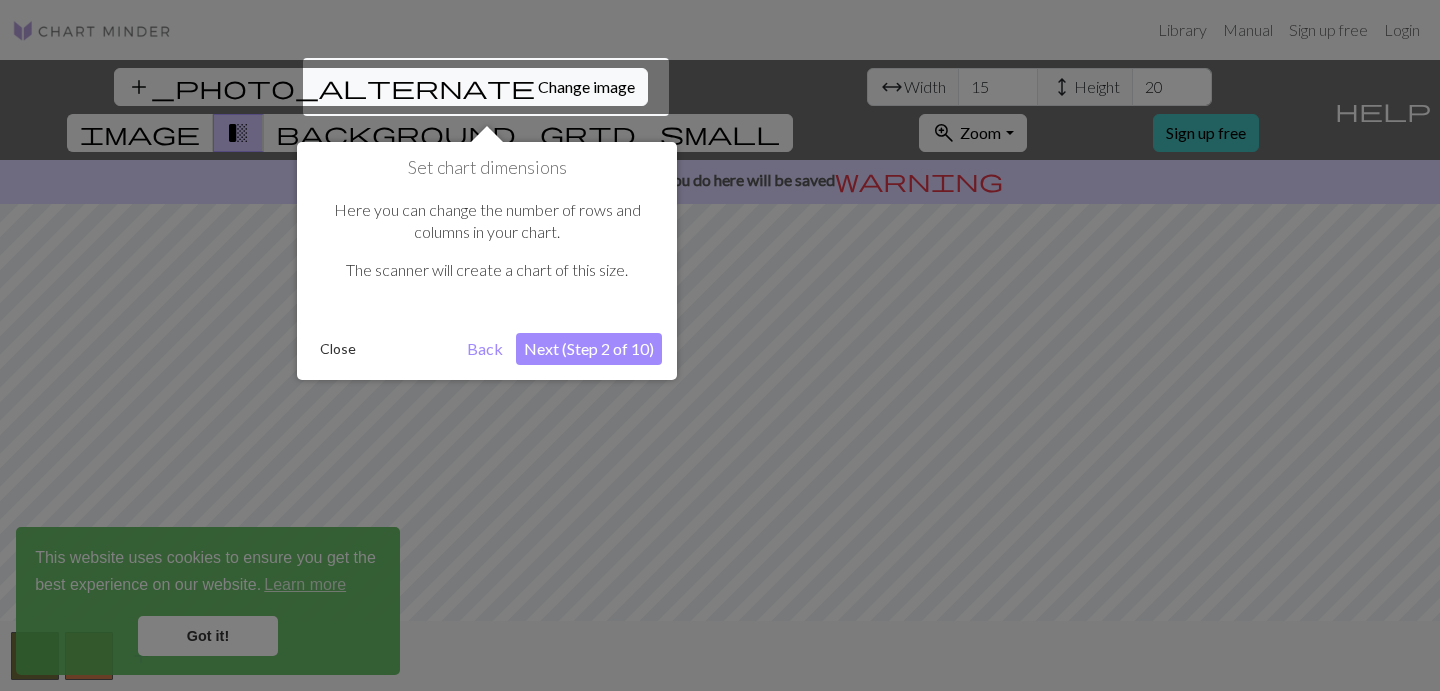 click on "Next (Step 2 of 10)" at bounding box center (589, 349) 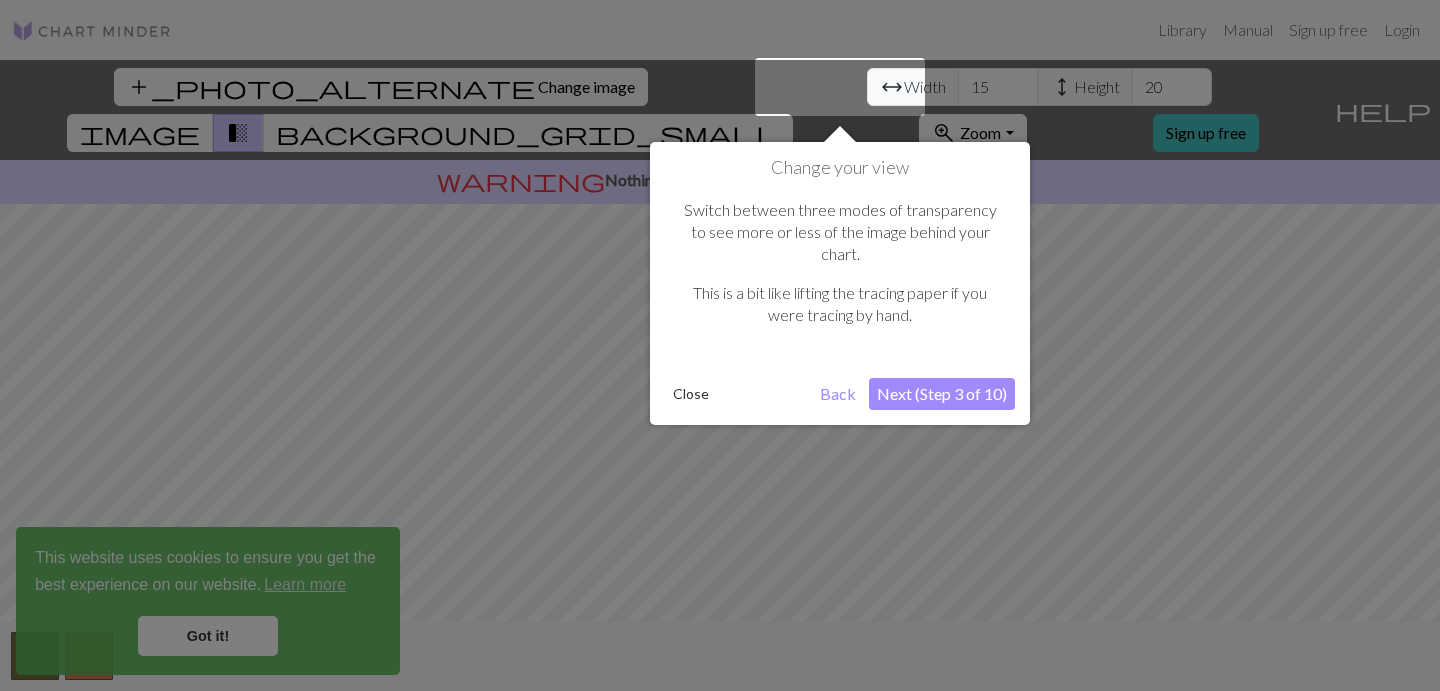 click on "Next (Step 3 of 10)" at bounding box center (942, 394) 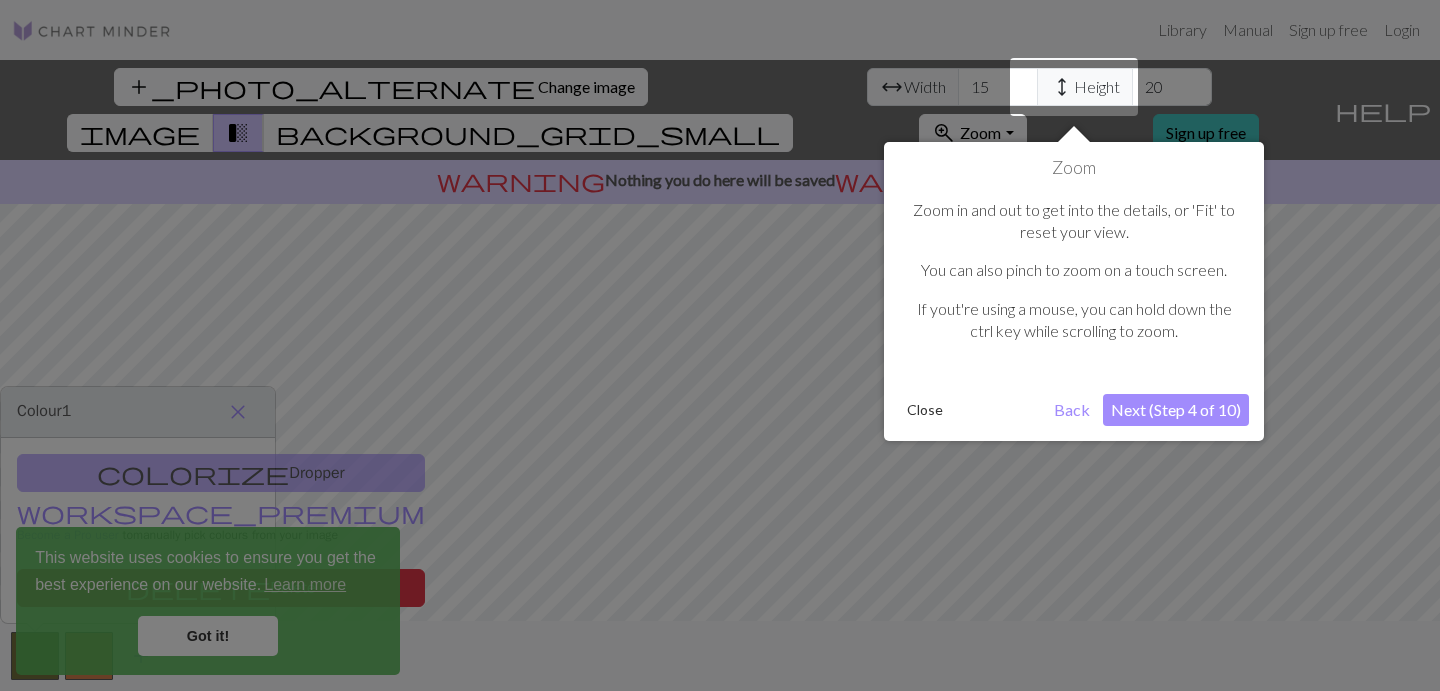 click on "Close" at bounding box center [925, 410] 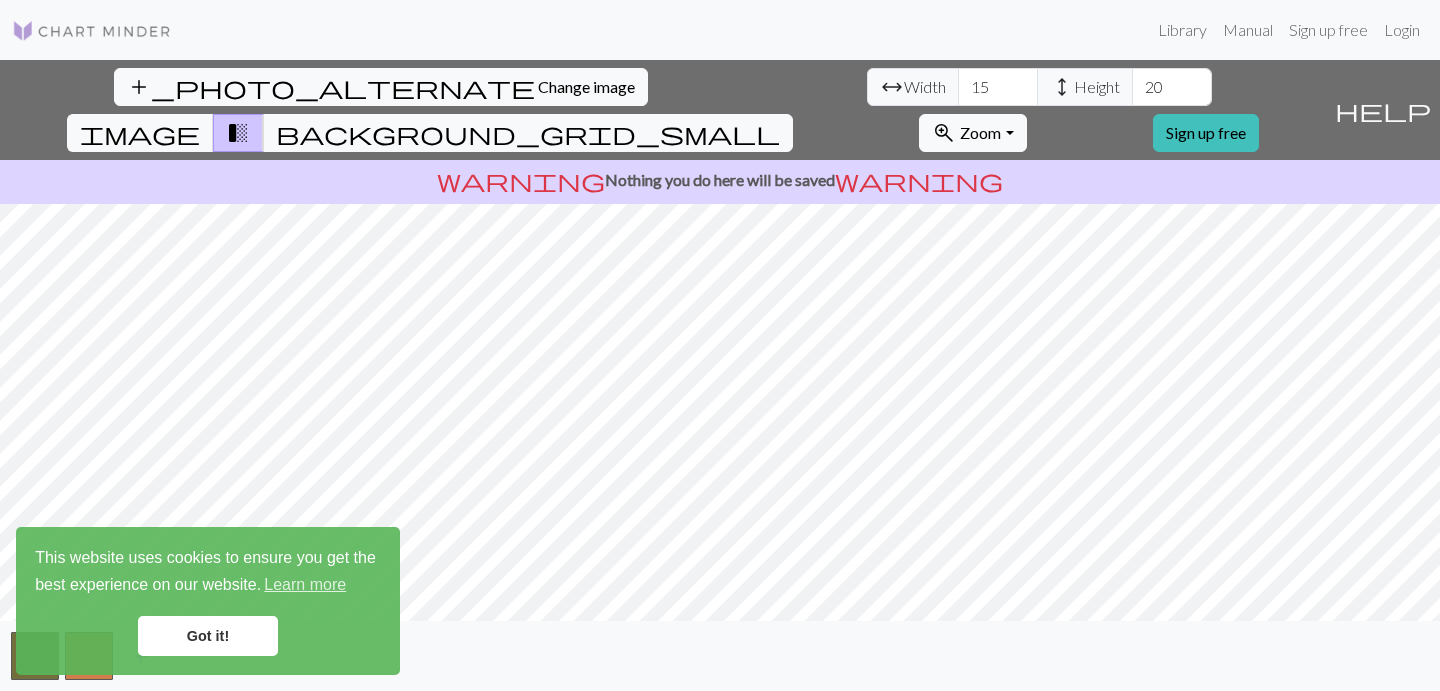 click on "Got it!" at bounding box center (208, 636) 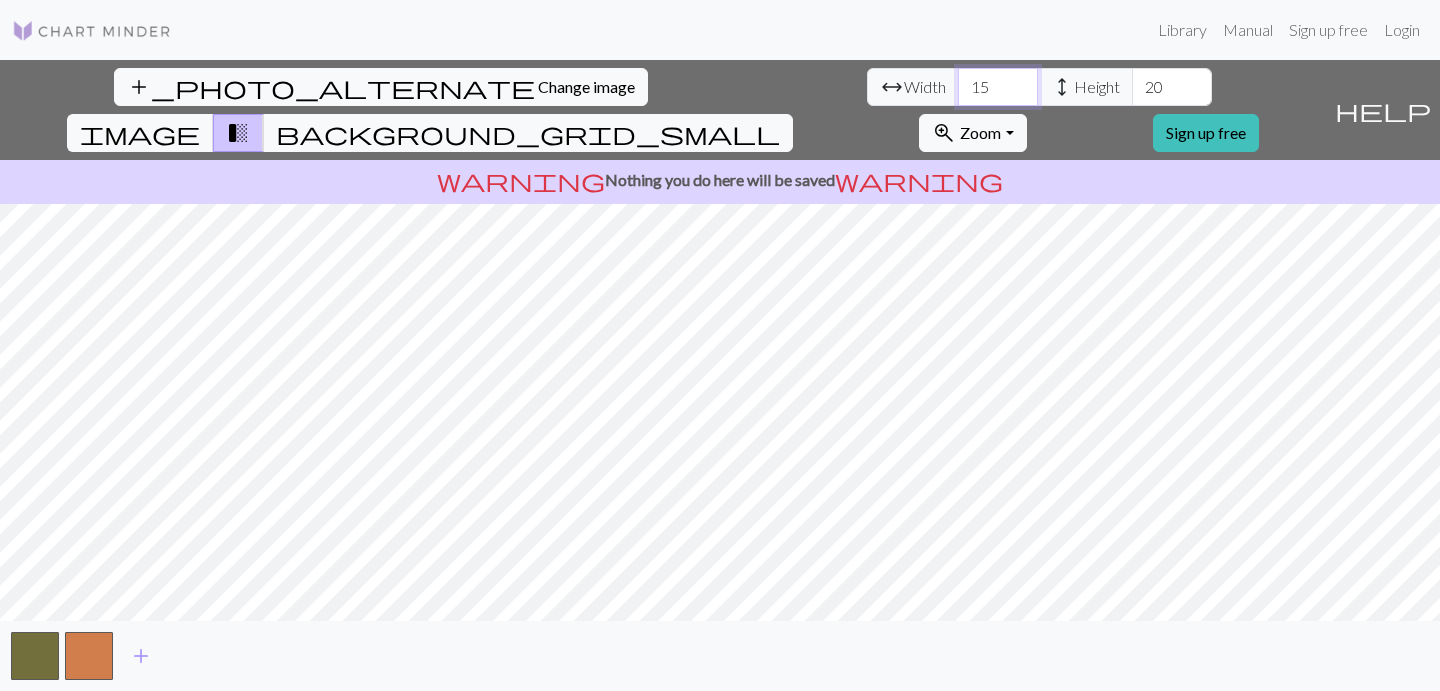 click on "15" at bounding box center [998, 87] 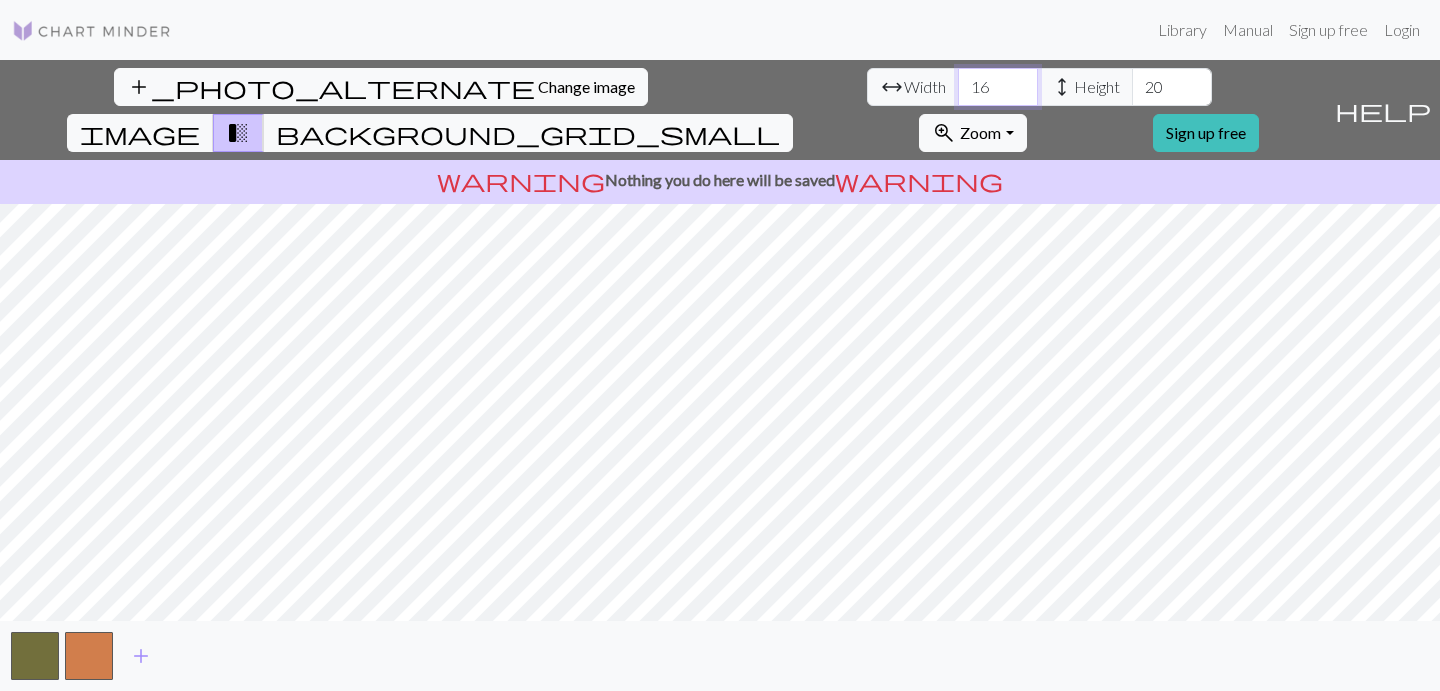 click on "16" at bounding box center (998, 87) 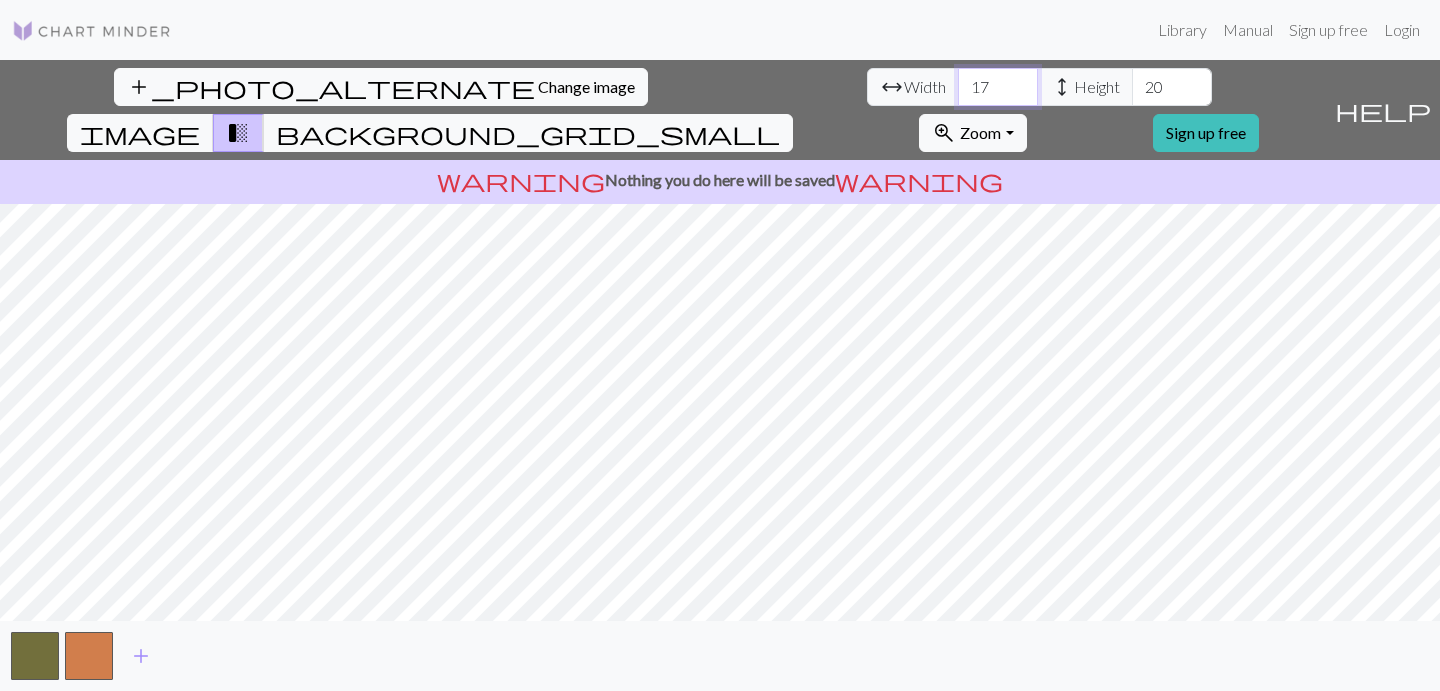 click on "17" at bounding box center [998, 87] 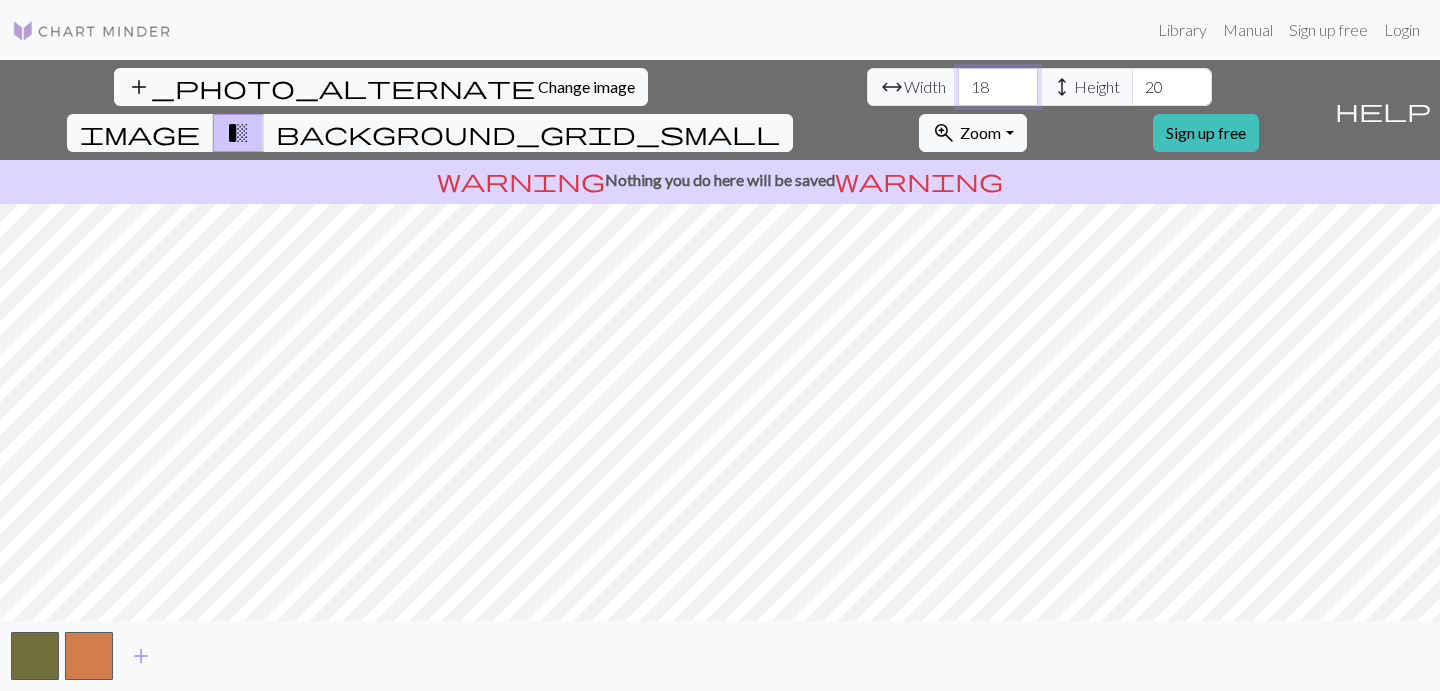 click on "18" at bounding box center (998, 87) 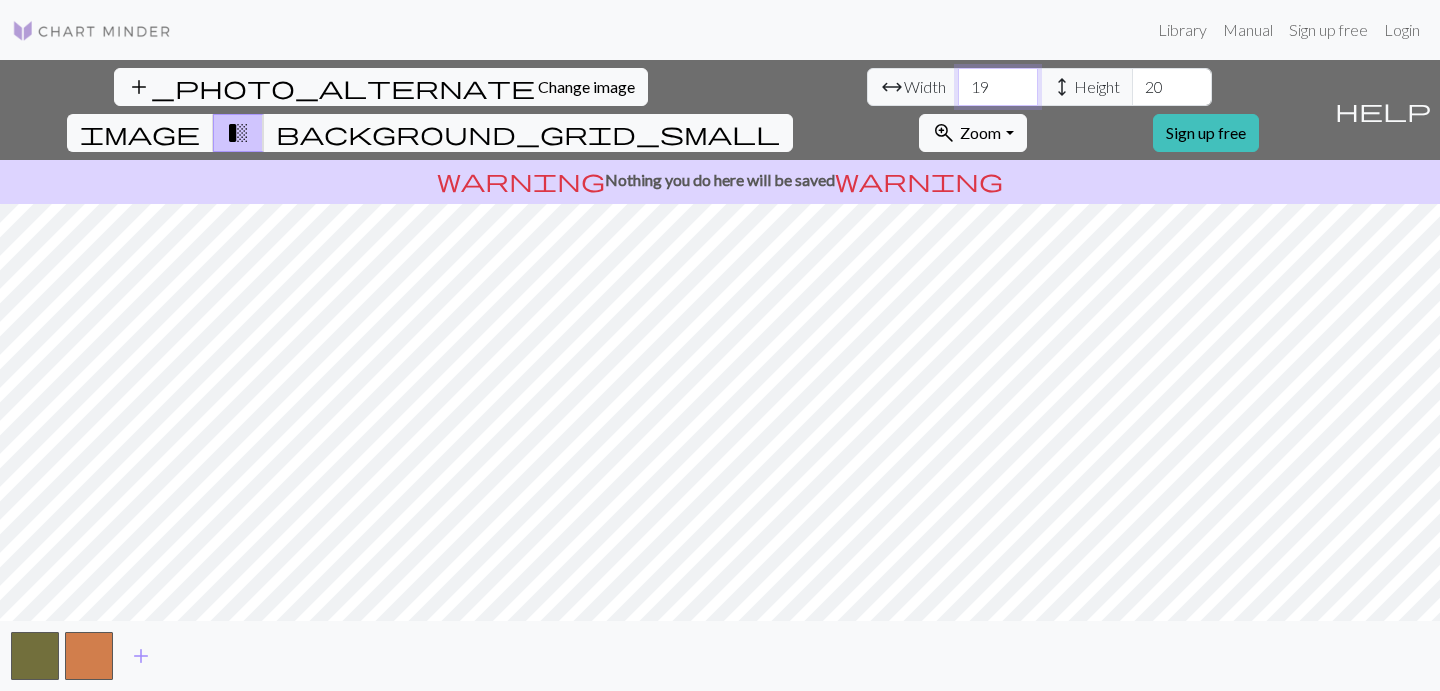 click on "19" at bounding box center [998, 87] 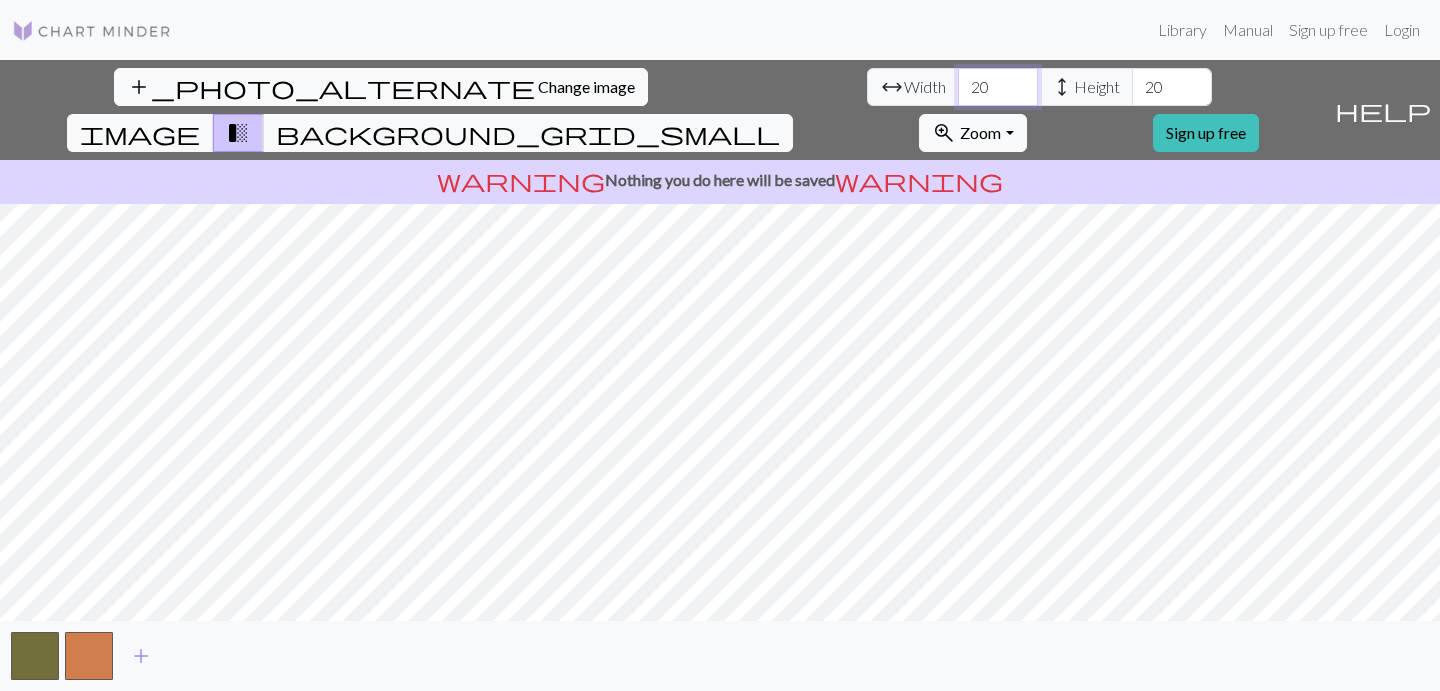 type on "20" 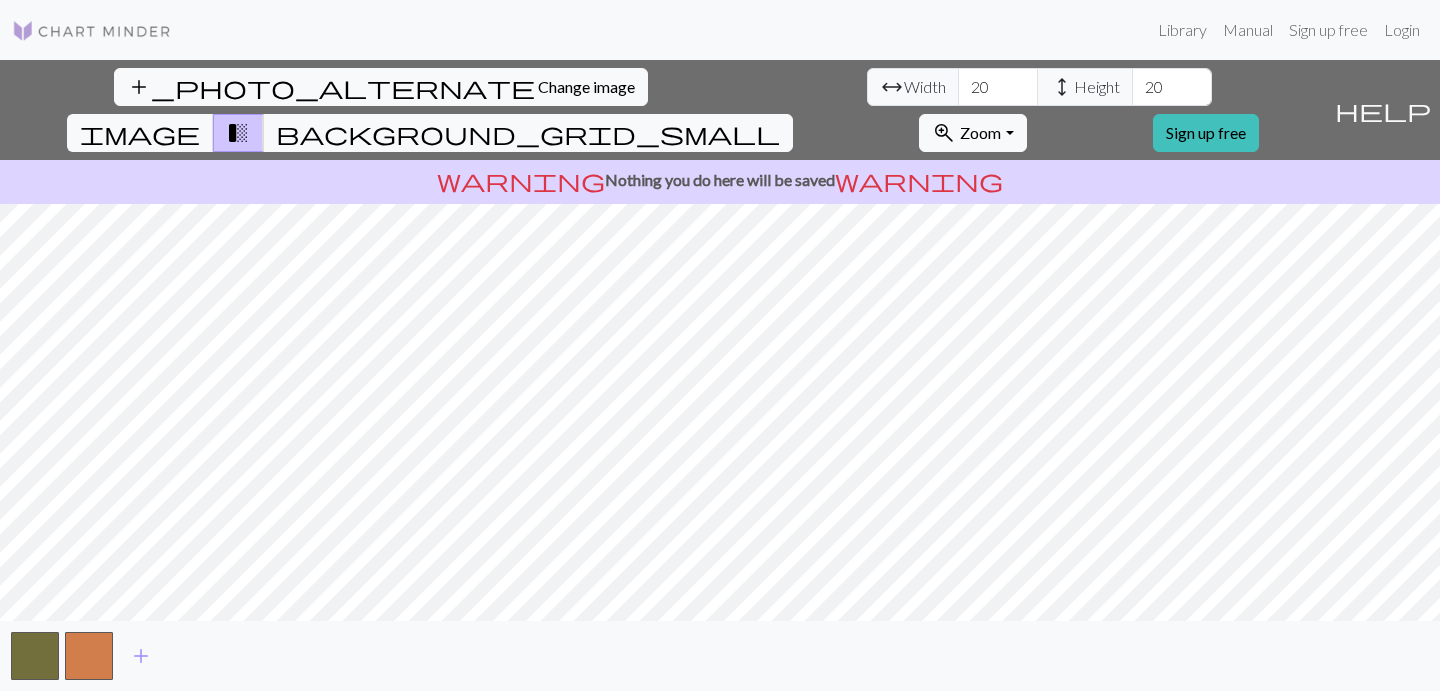 click on "height" at bounding box center [1062, 87] 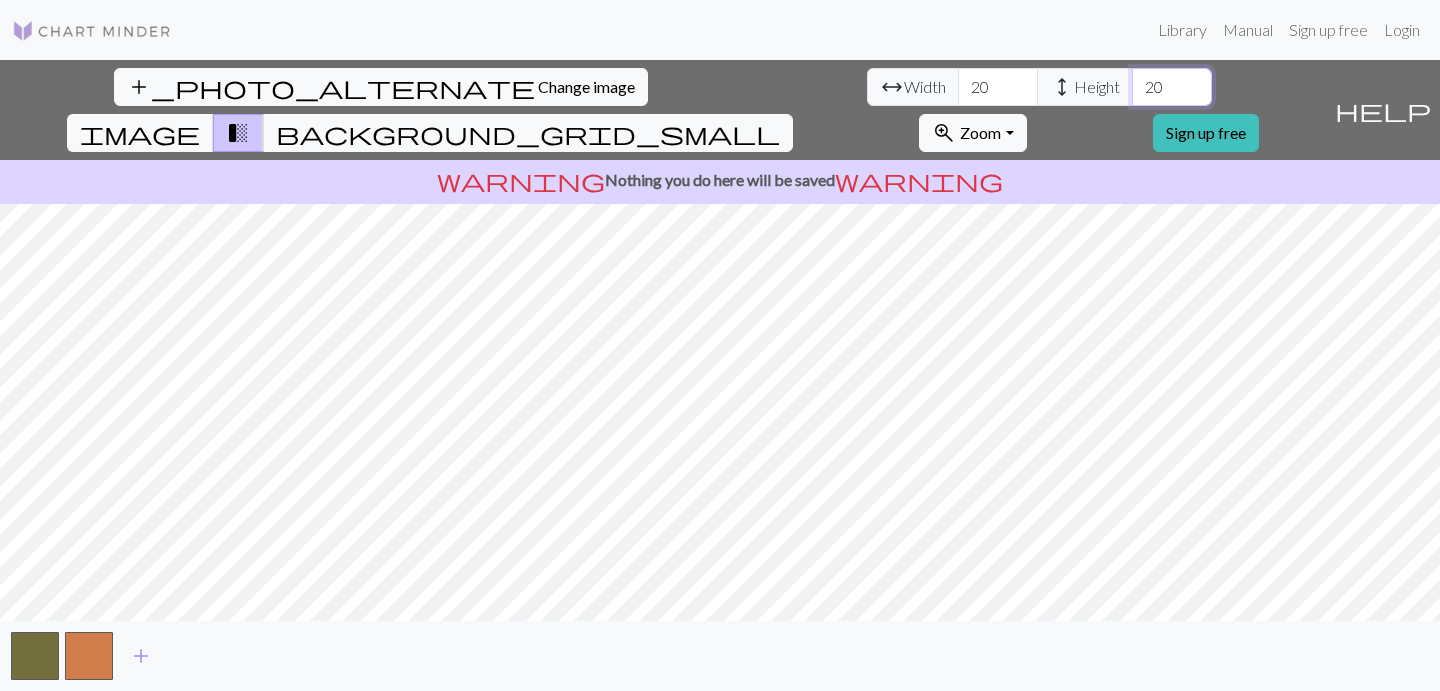 click on "20" at bounding box center [1172, 87] 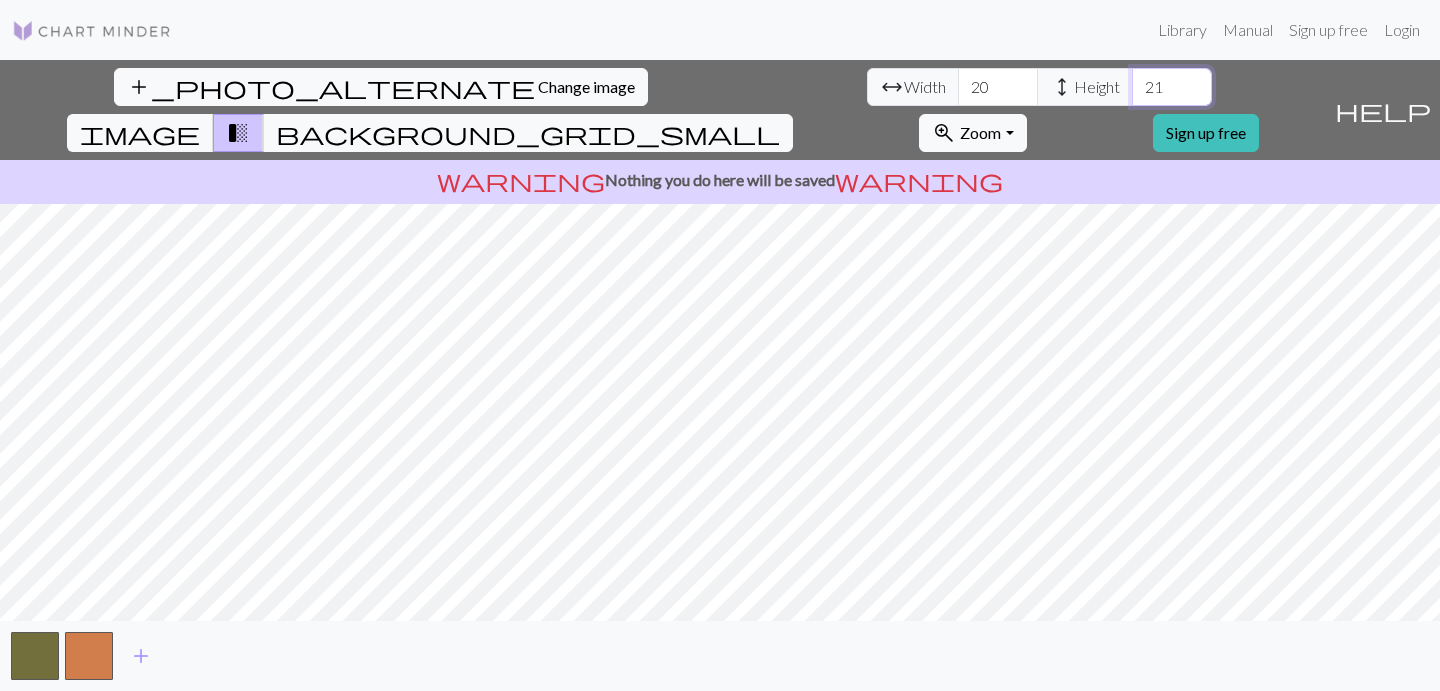 click on "21" at bounding box center [1172, 87] 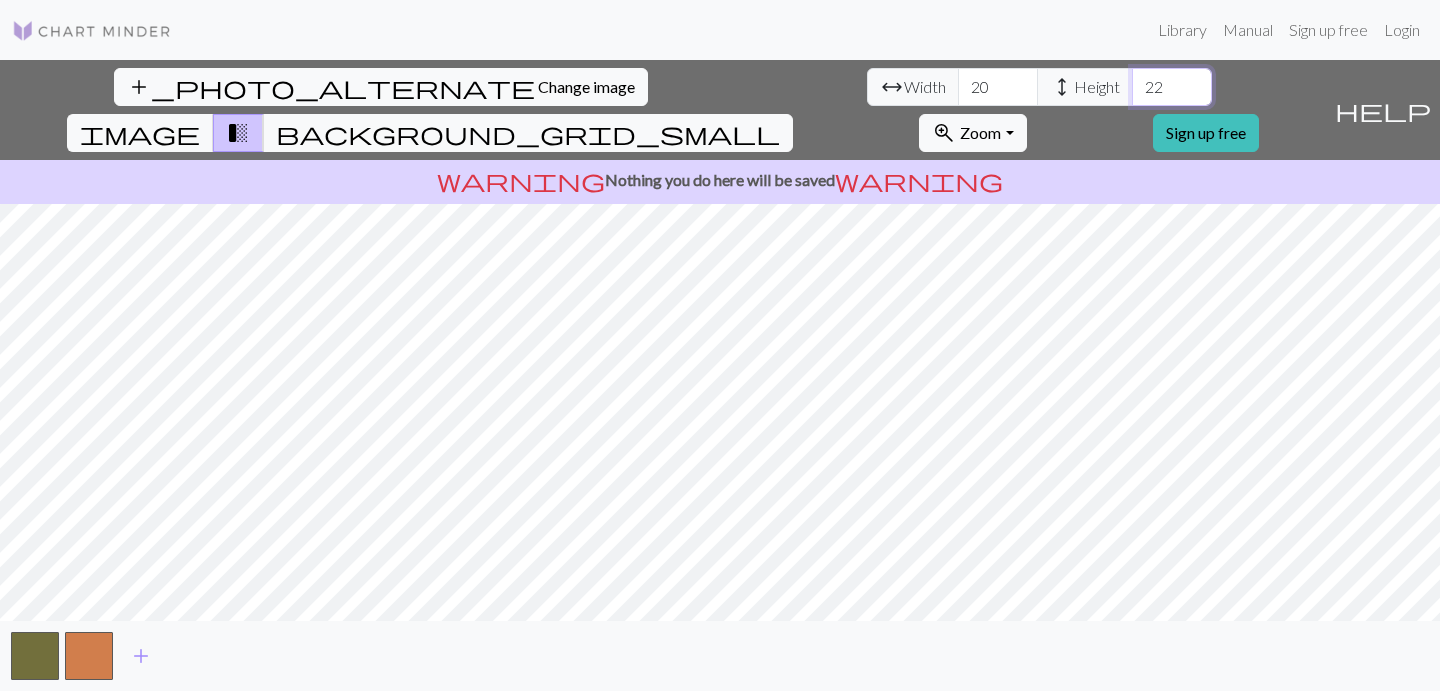 click on "22" at bounding box center [1172, 87] 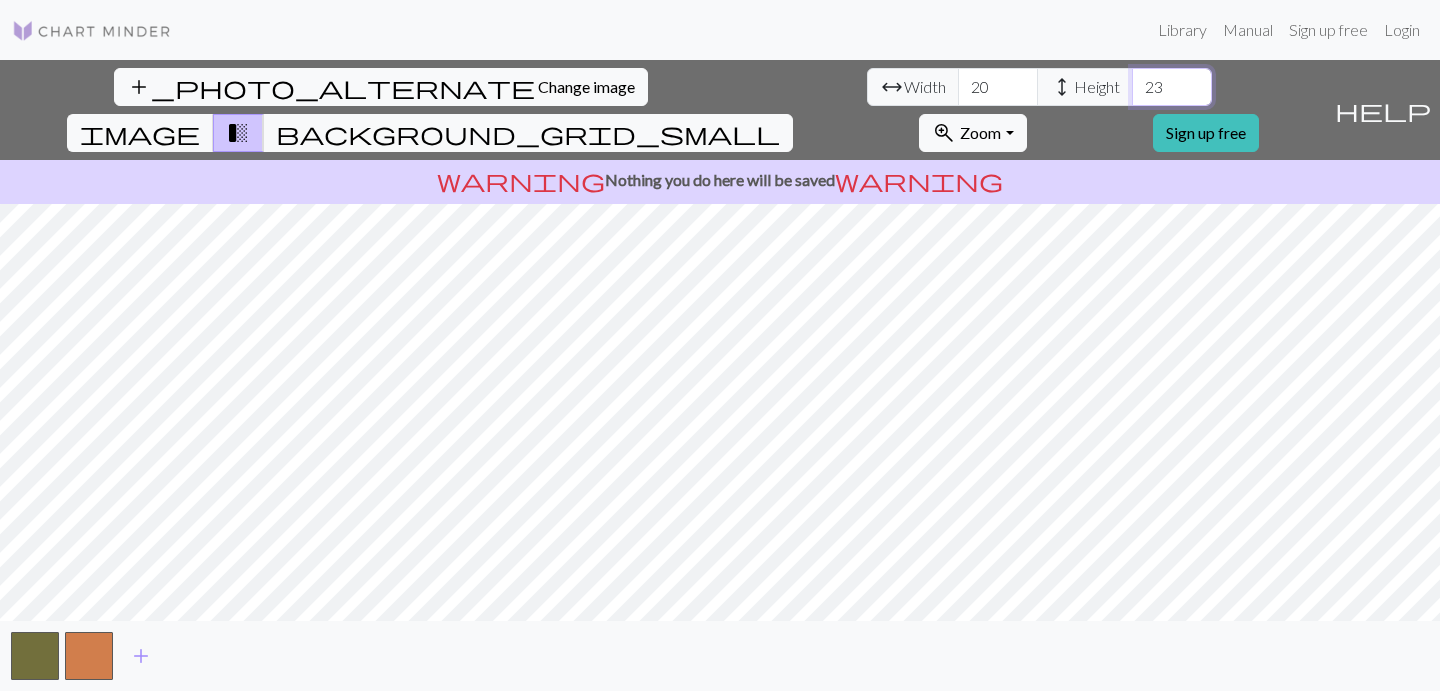 click on "23" at bounding box center (1172, 87) 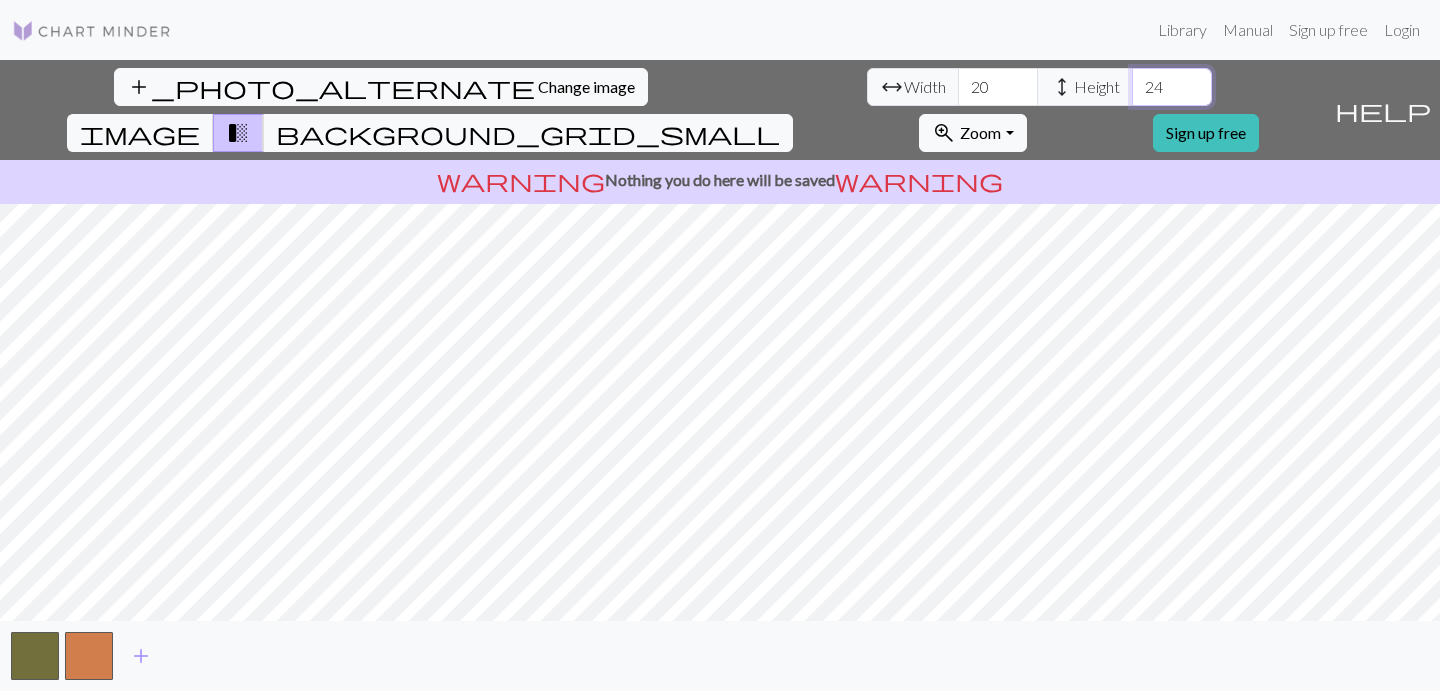 click on "24" at bounding box center (1172, 87) 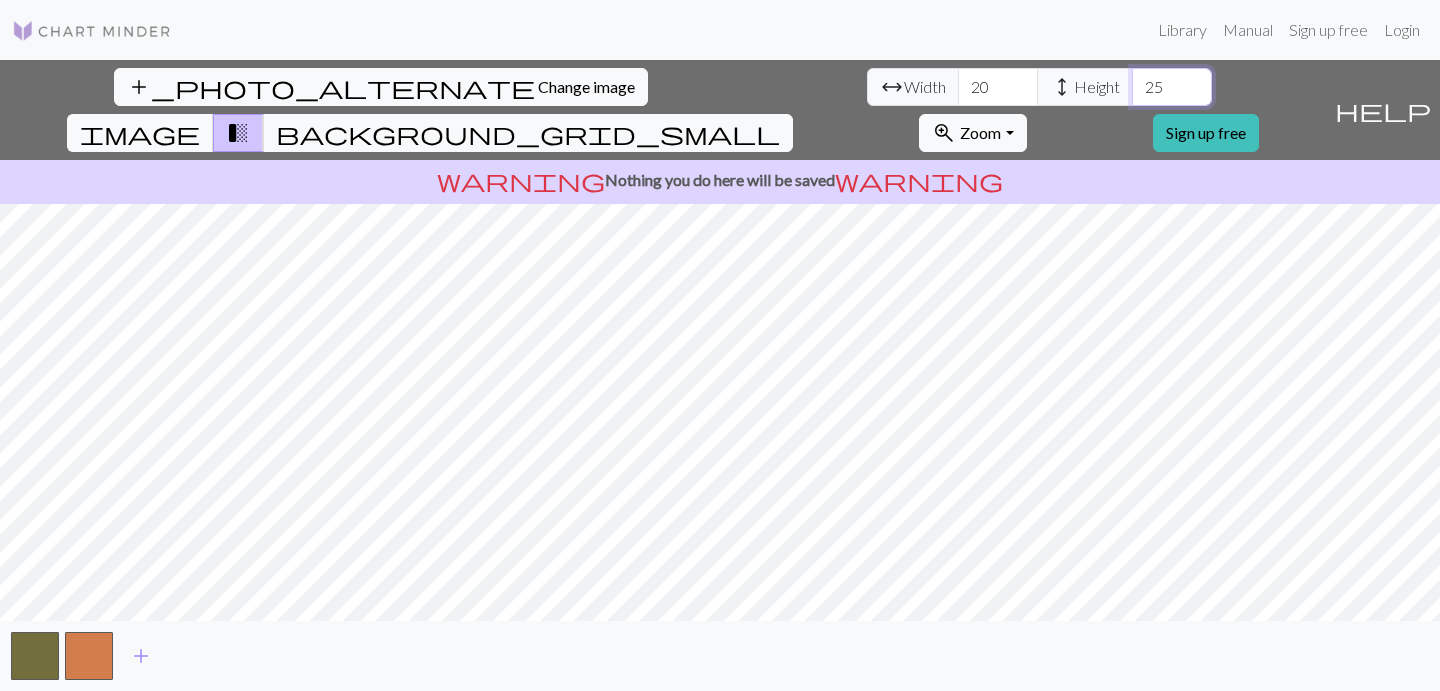 type on "25" 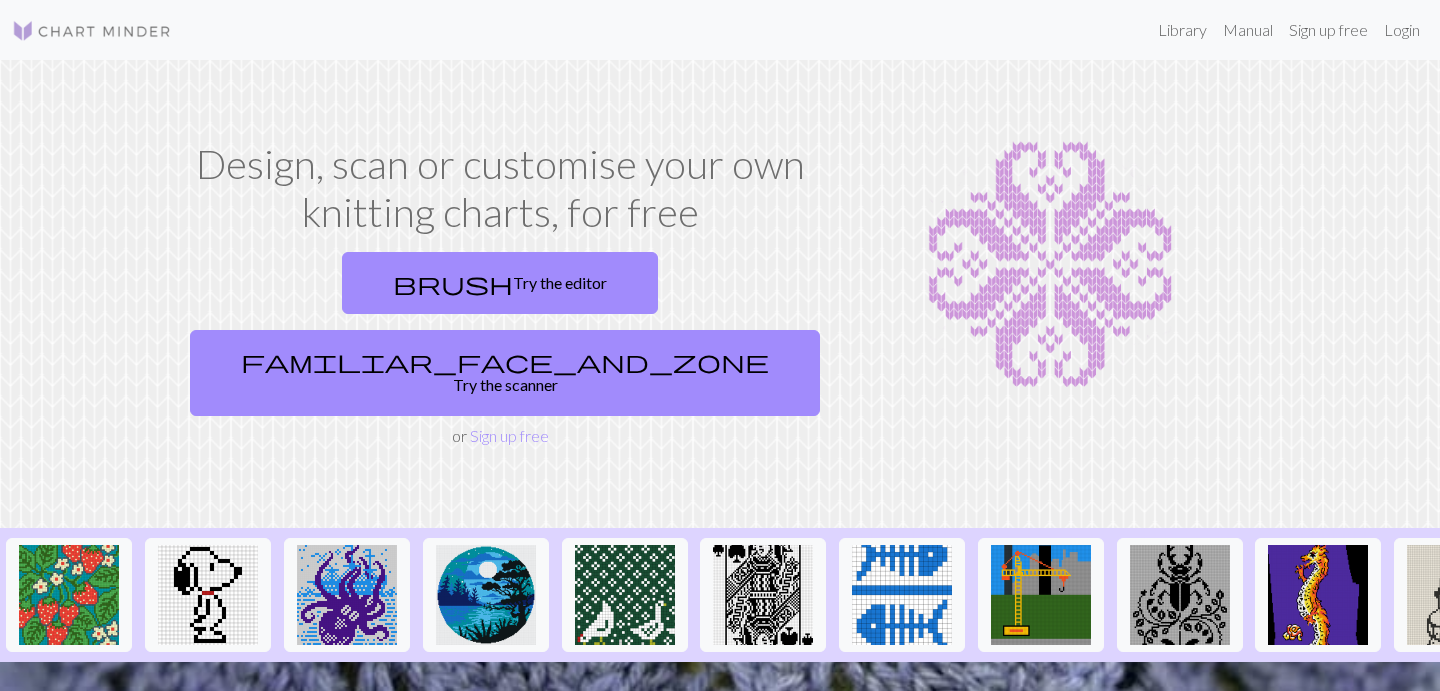 scroll, scrollTop: 310, scrollLeft: 0, axis: vertical 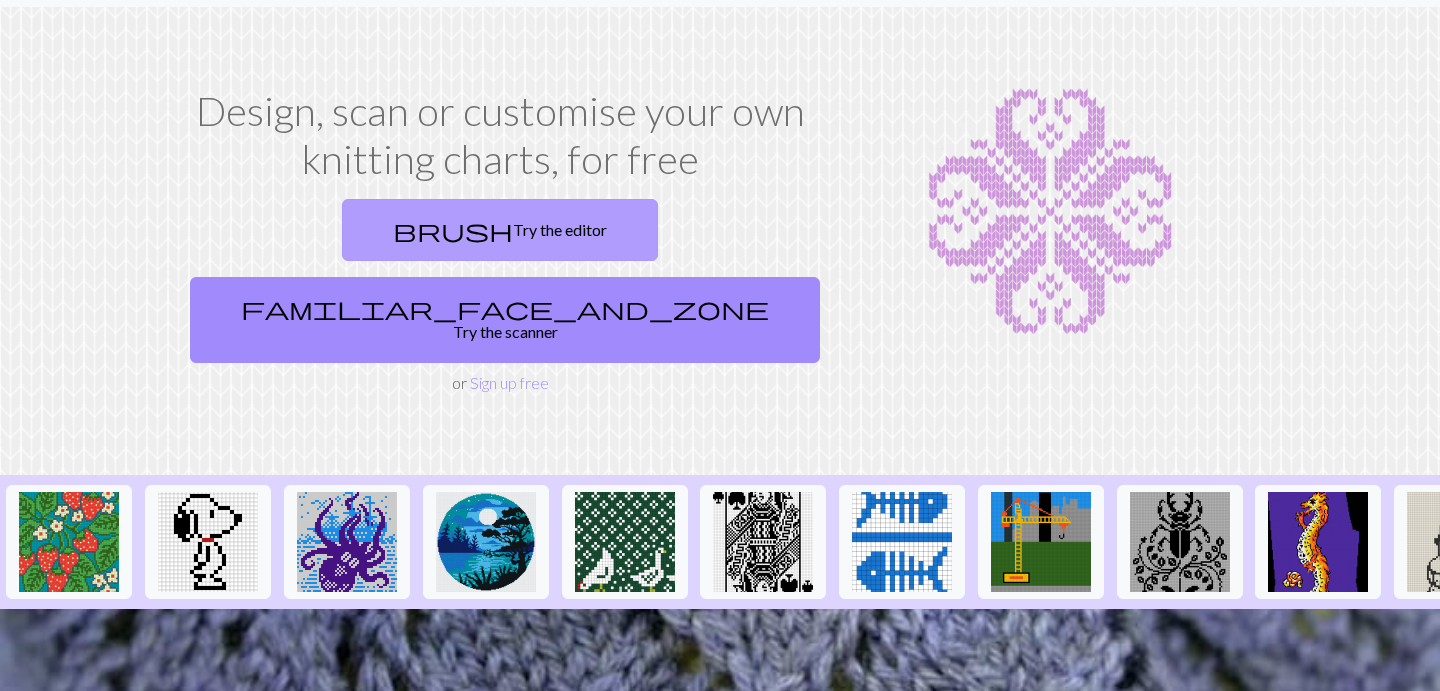 click on "brush  Try the editor" at bounding box center [500, 230] 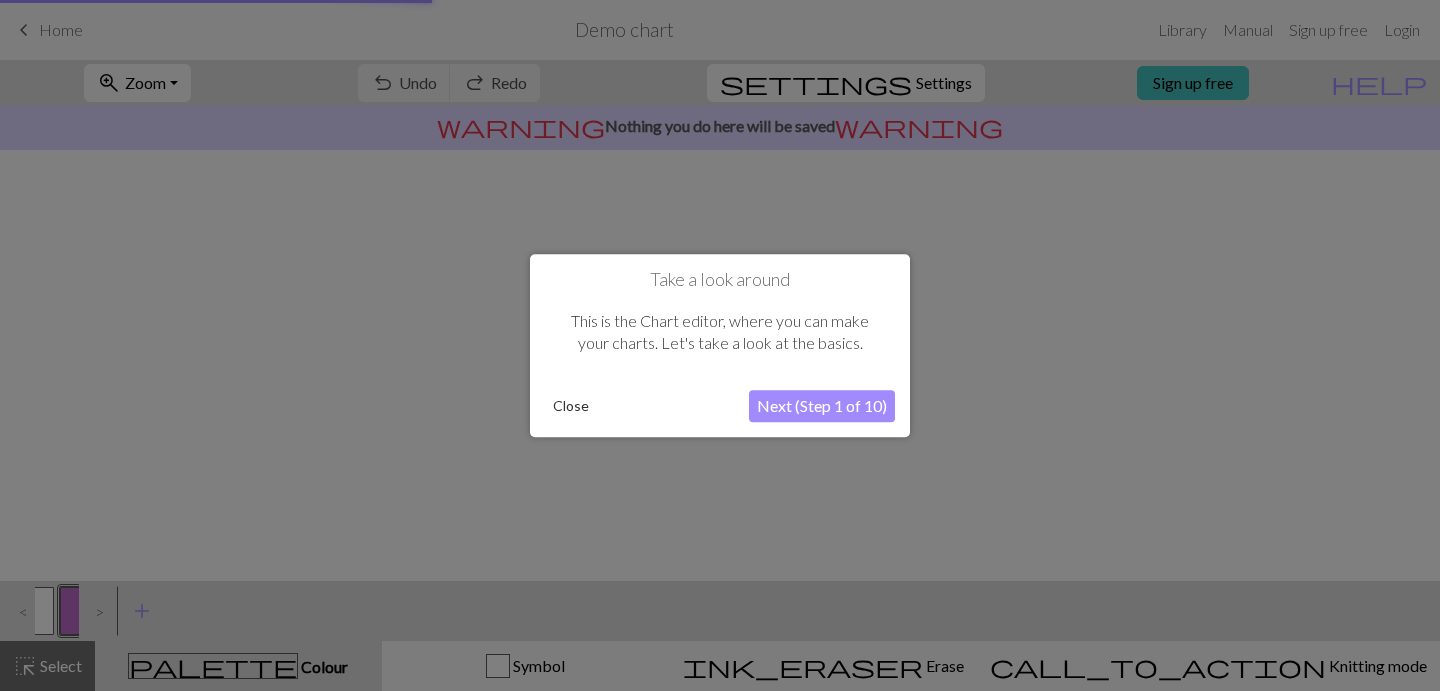 scroll, scrollTop: 0, scrollLeft: 0, axis: both 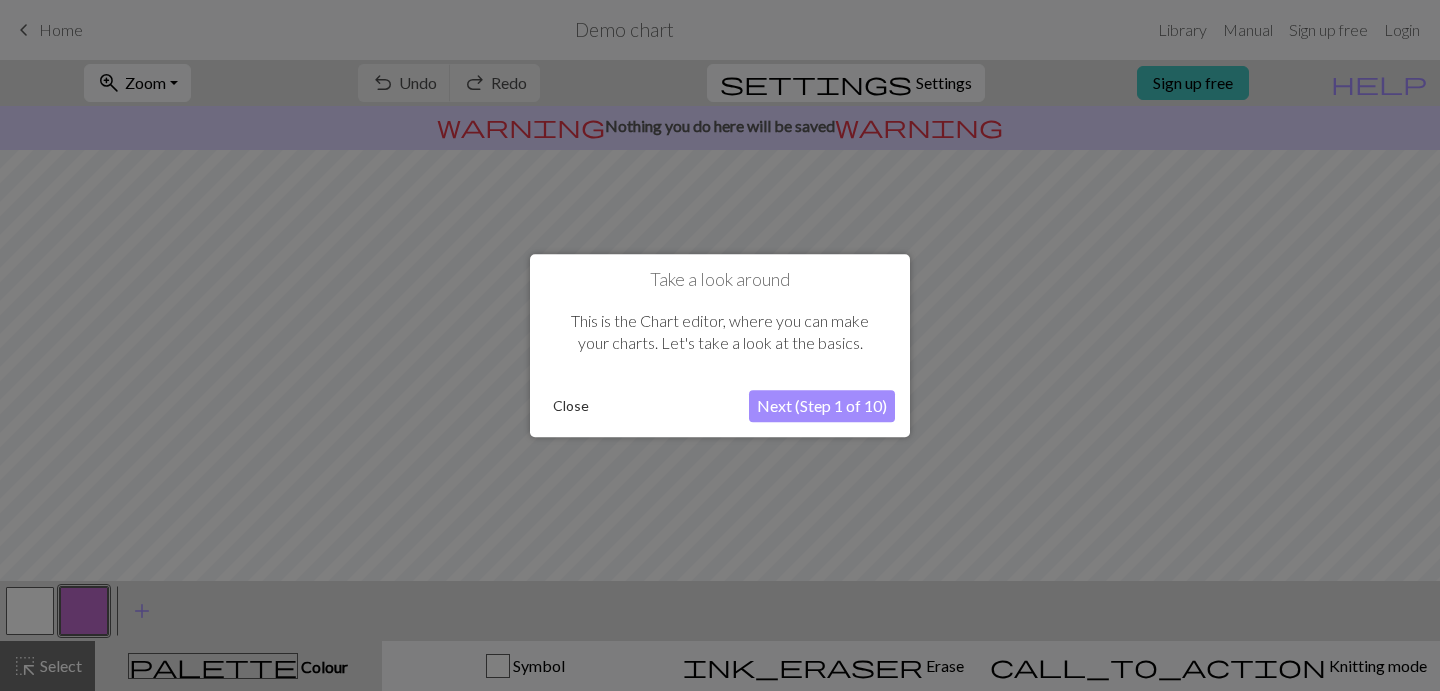 click on "Next (Step 1 of 10)" at bounding box center (822, 406) 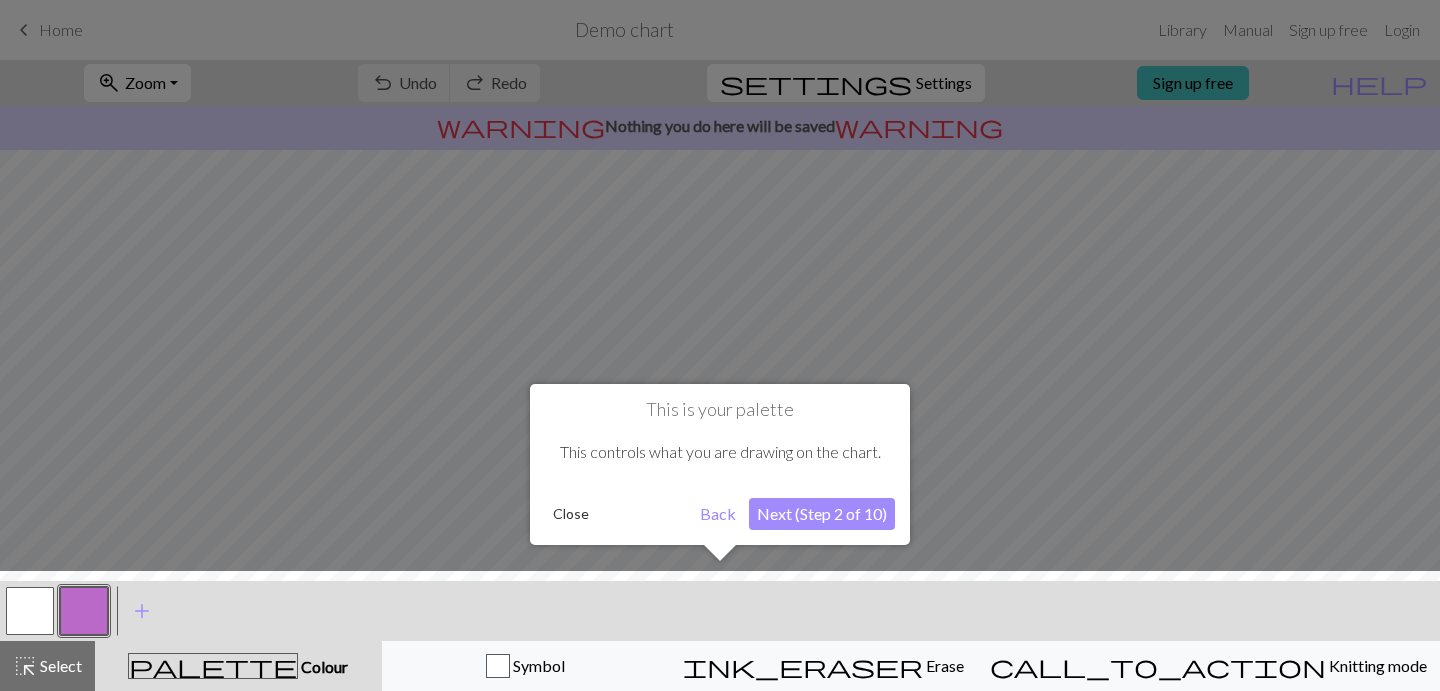 click on "Next (Step 2 of 10)" at bounding box center (822, 514) 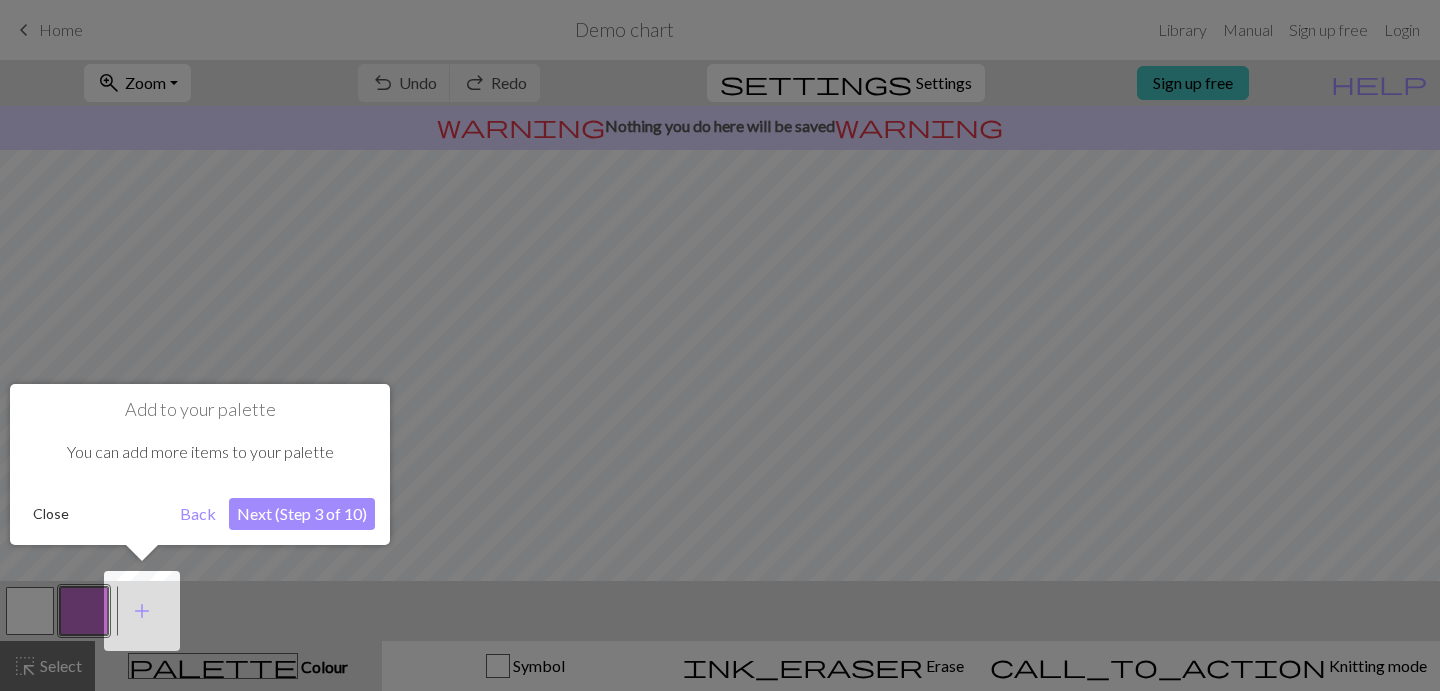 click on "Close" at bounding box center [51, 514] 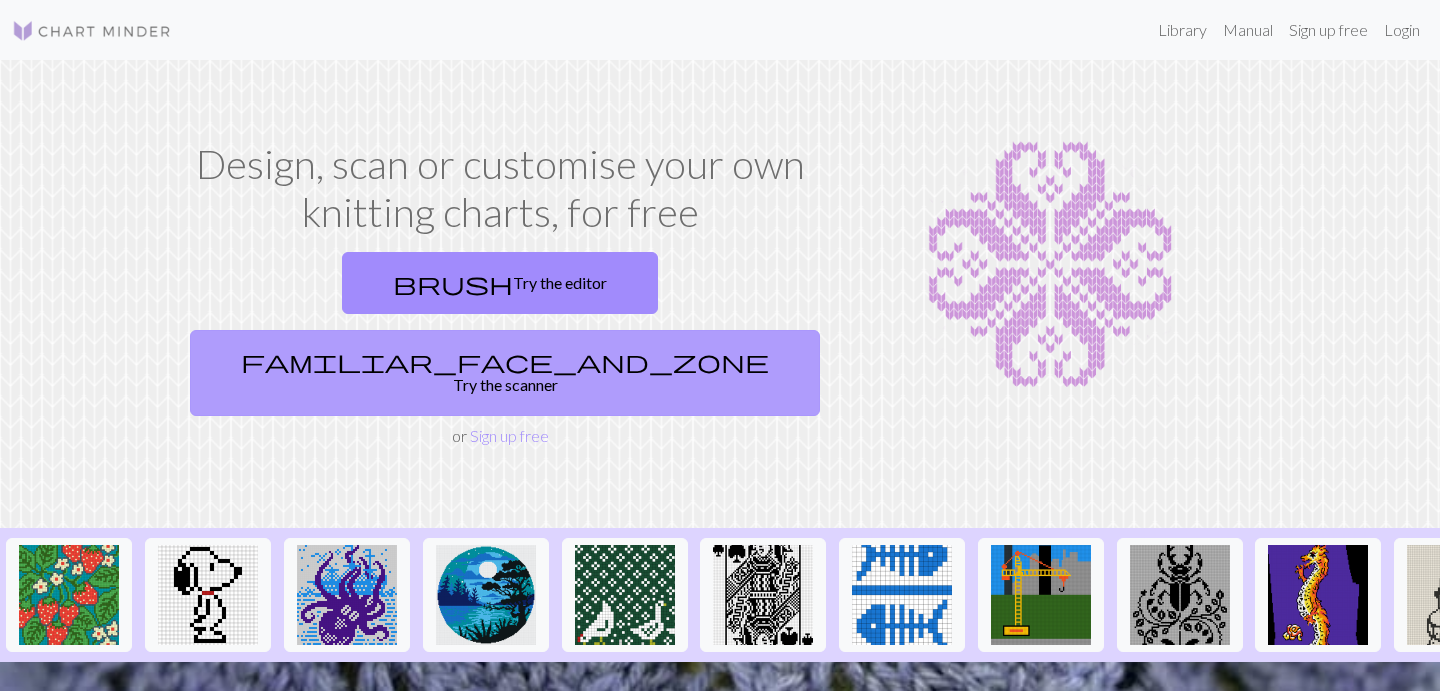 click on "familiar_face_and_zone  Try the scanner" at bounding box center (505, 373) 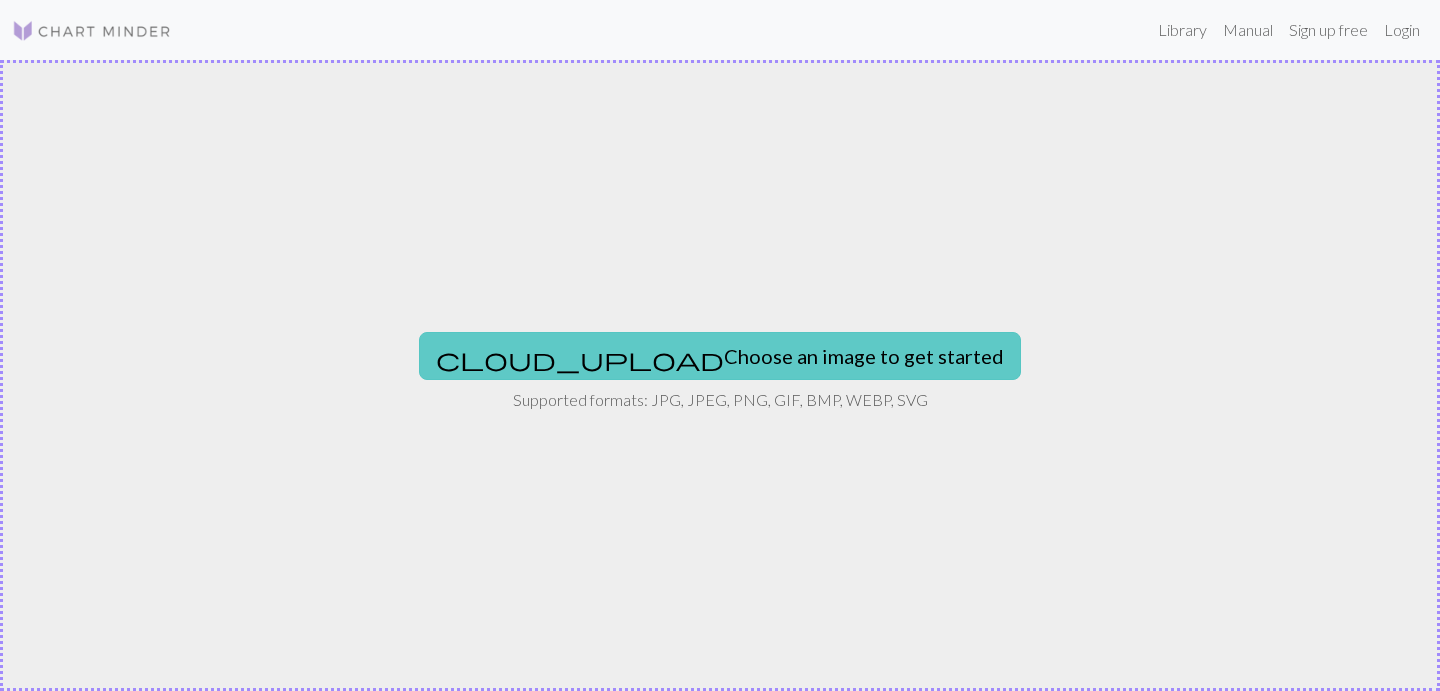 click on "cloud_upload  Choose an image to get started" at bounding box center [720, 356] 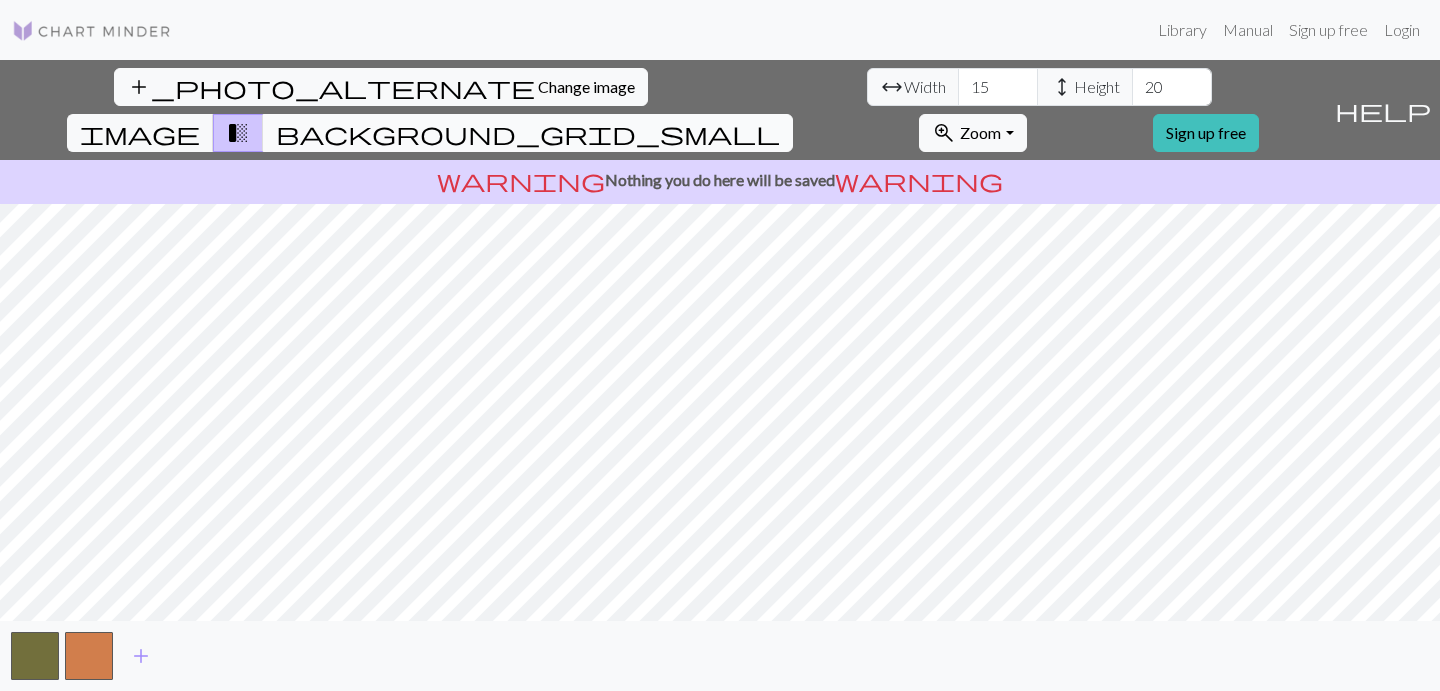 click on "background_grid_small" at bounding box center [528, 133] 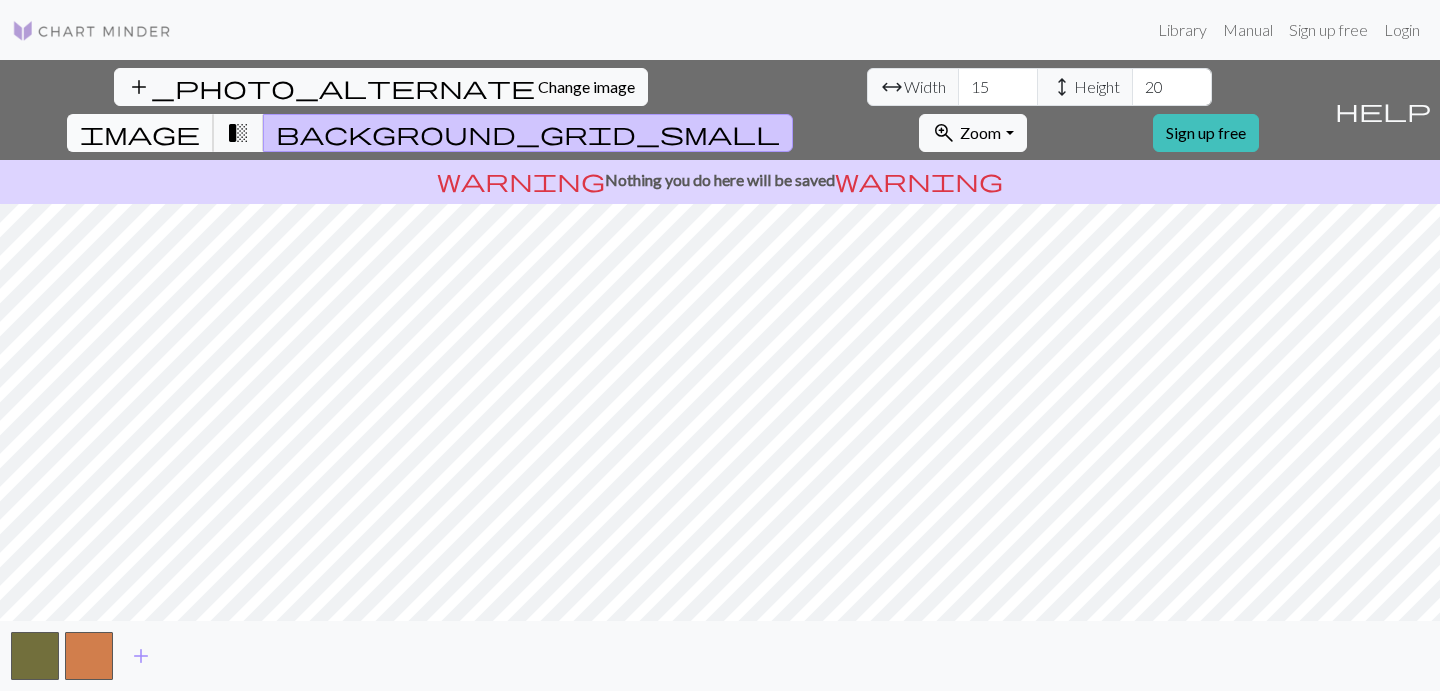 click on "image" at bounding box center [140, 133] 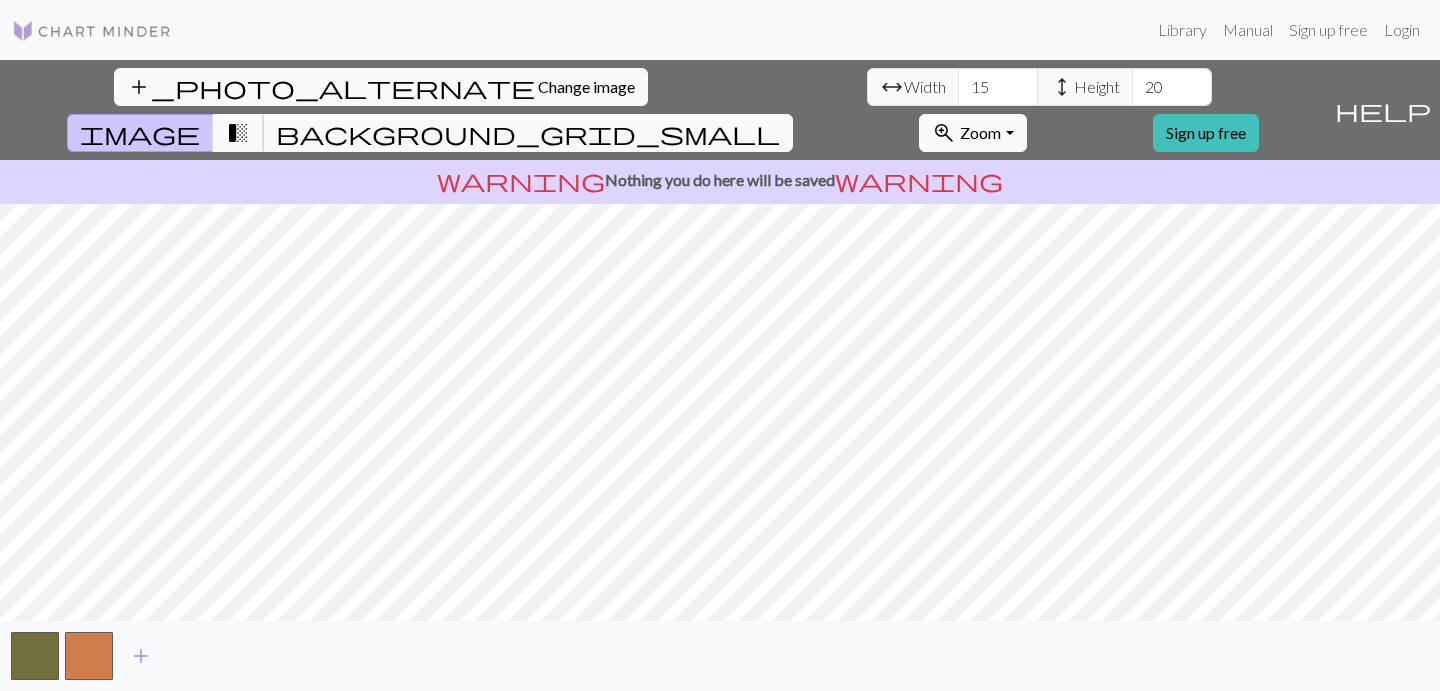 click on "transition_fade" at bounding box center [238, 133] 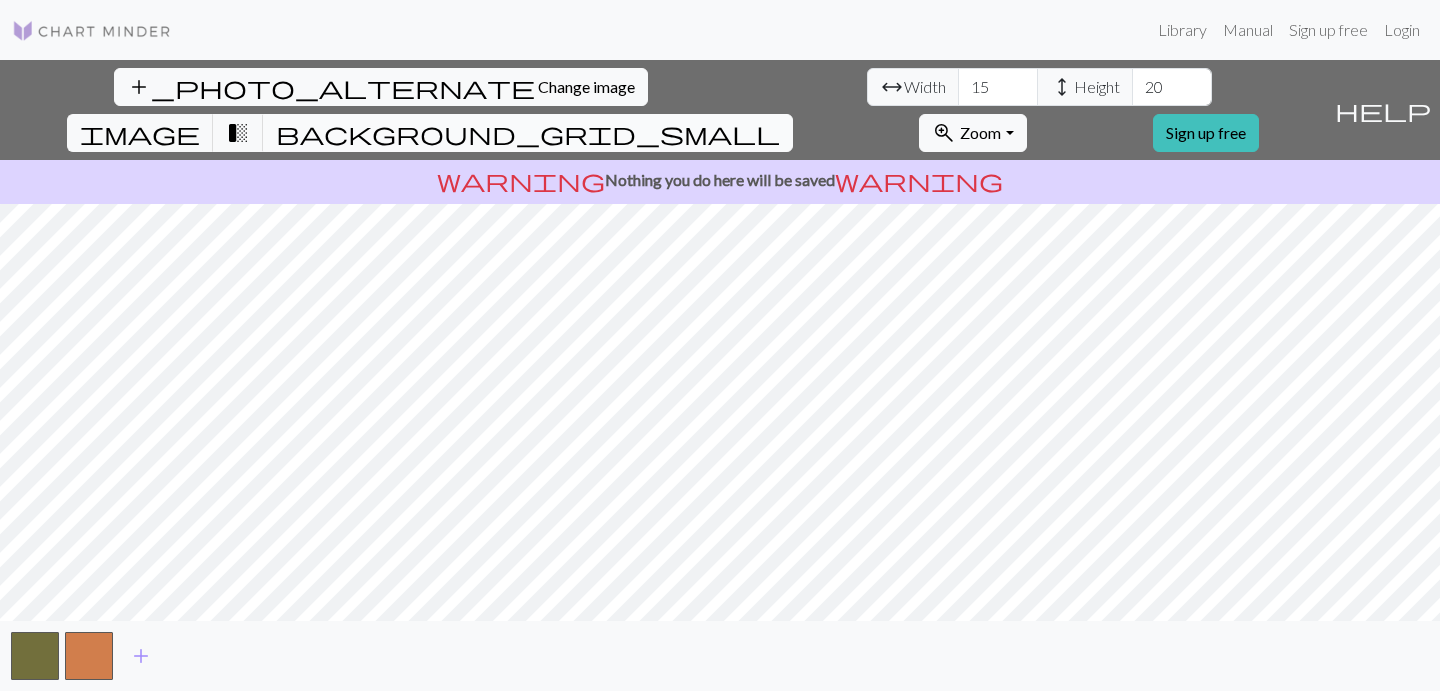 click on "background_grid_small" at bounding box center [528, 133] 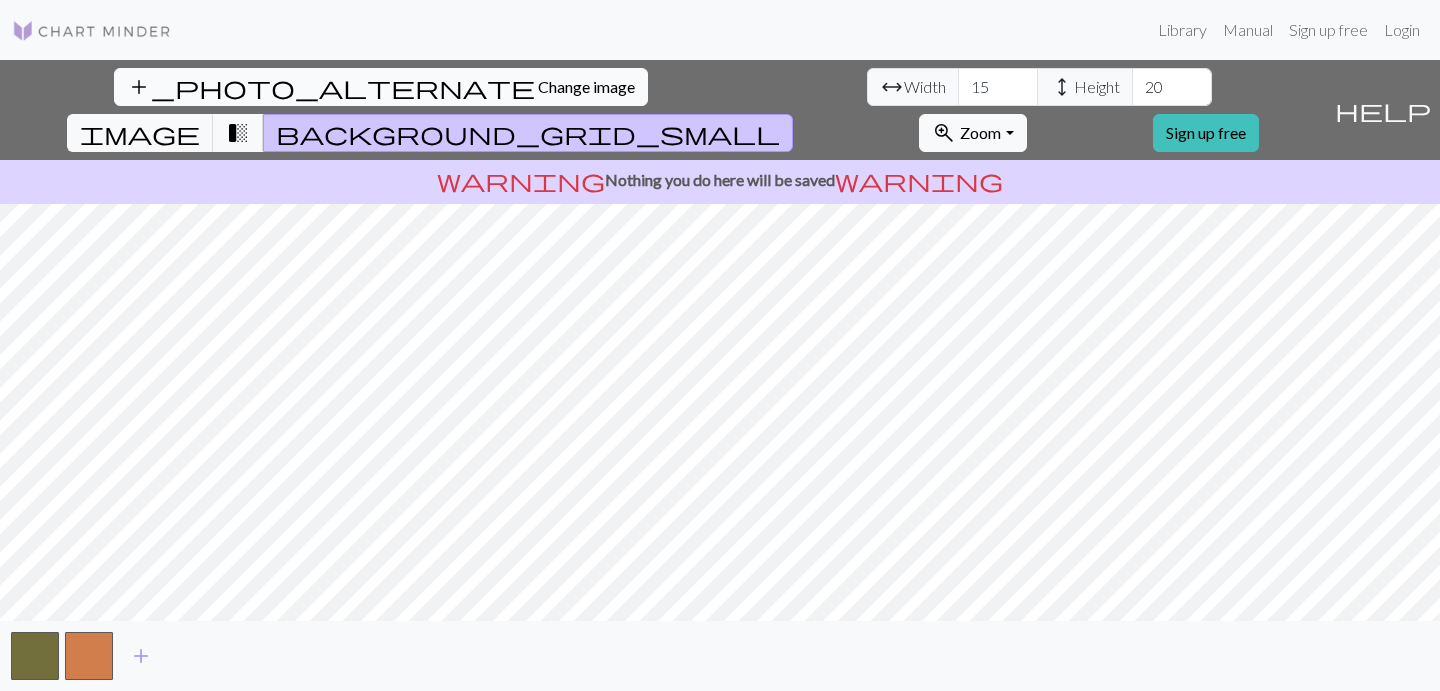 click on "add_photo_alternate   Change image" at bounding box center [381, 87] 